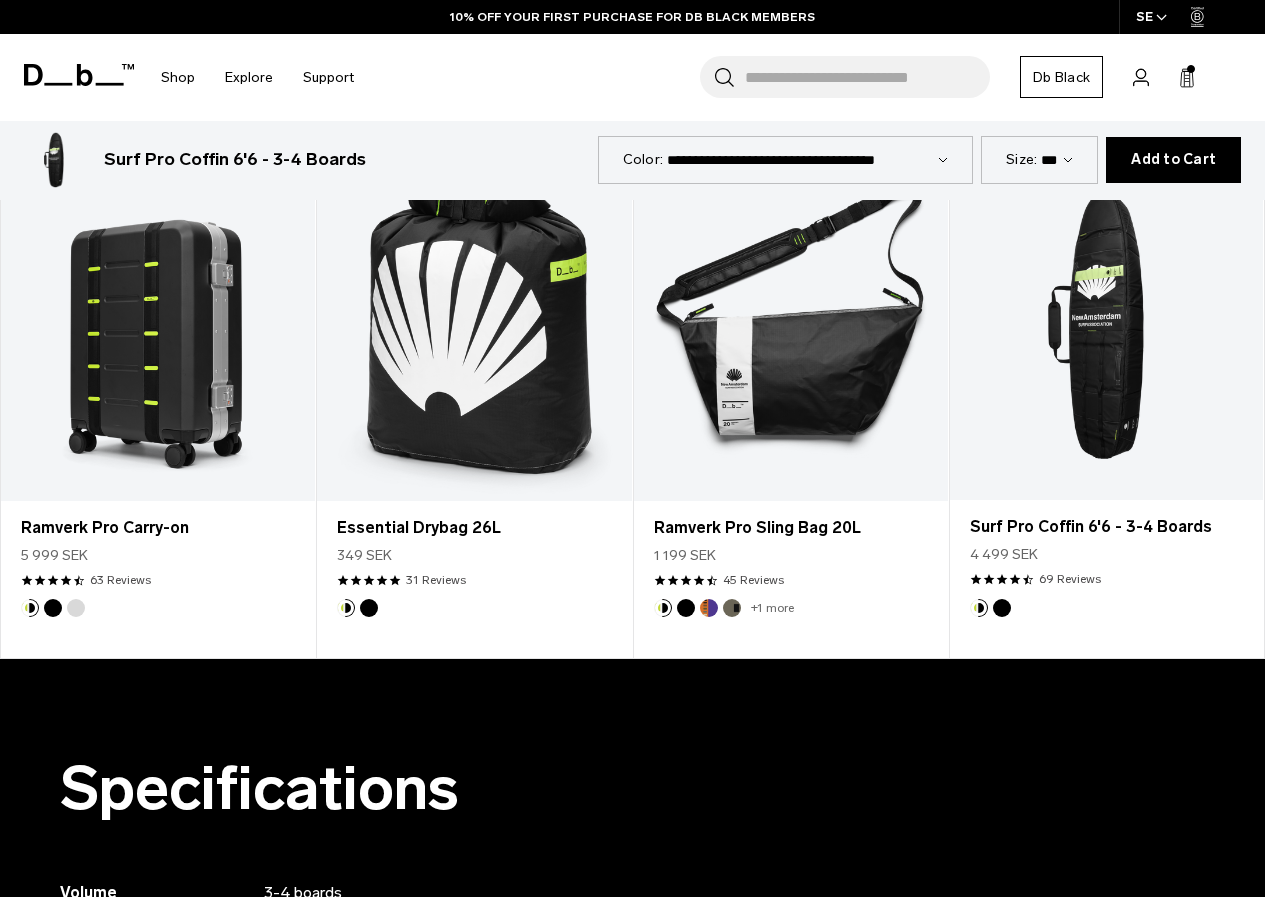 scroll, scrollTop: 0, scrollLeft: 0, axis: both 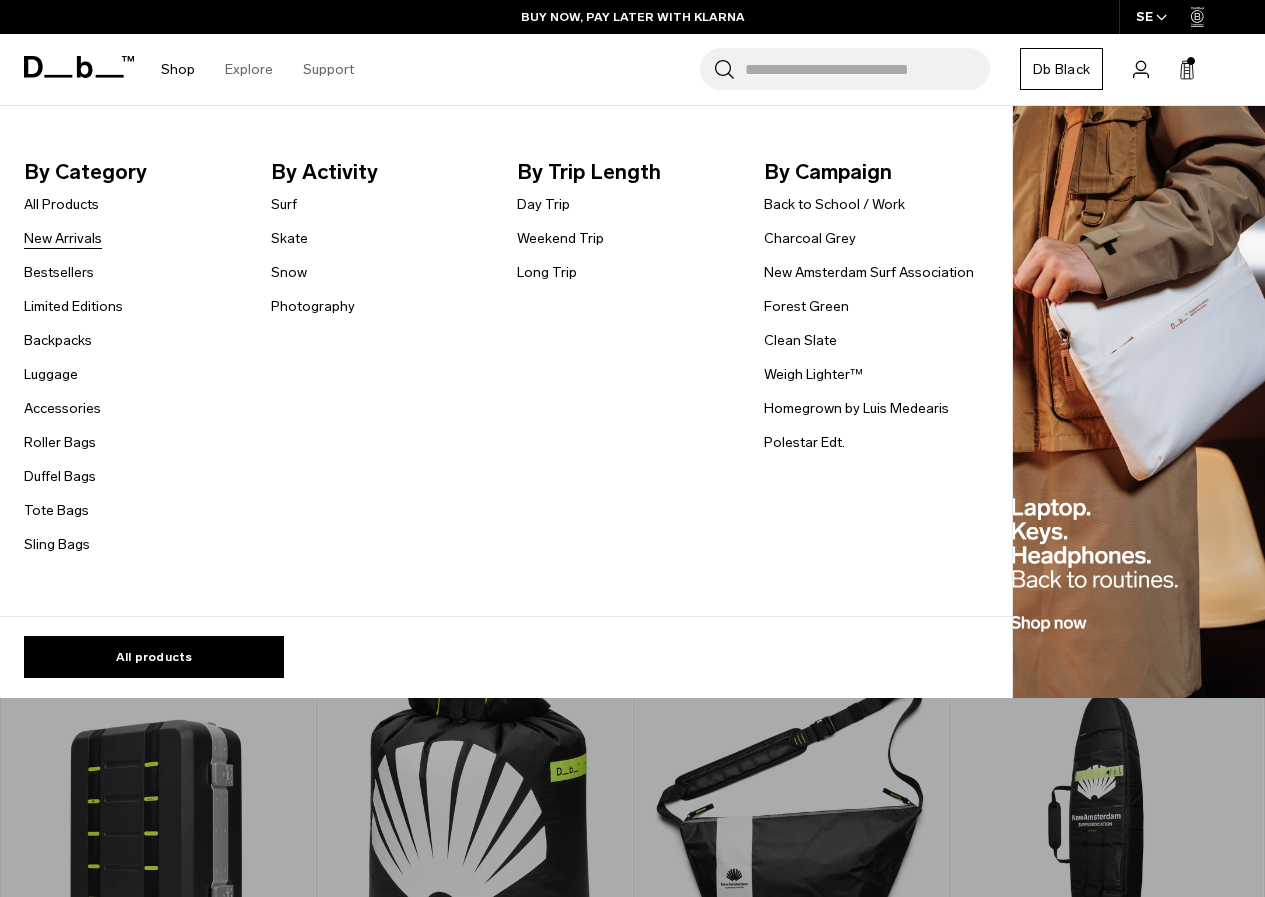 click on "New Arrivals" at bounding box center (63, 238) 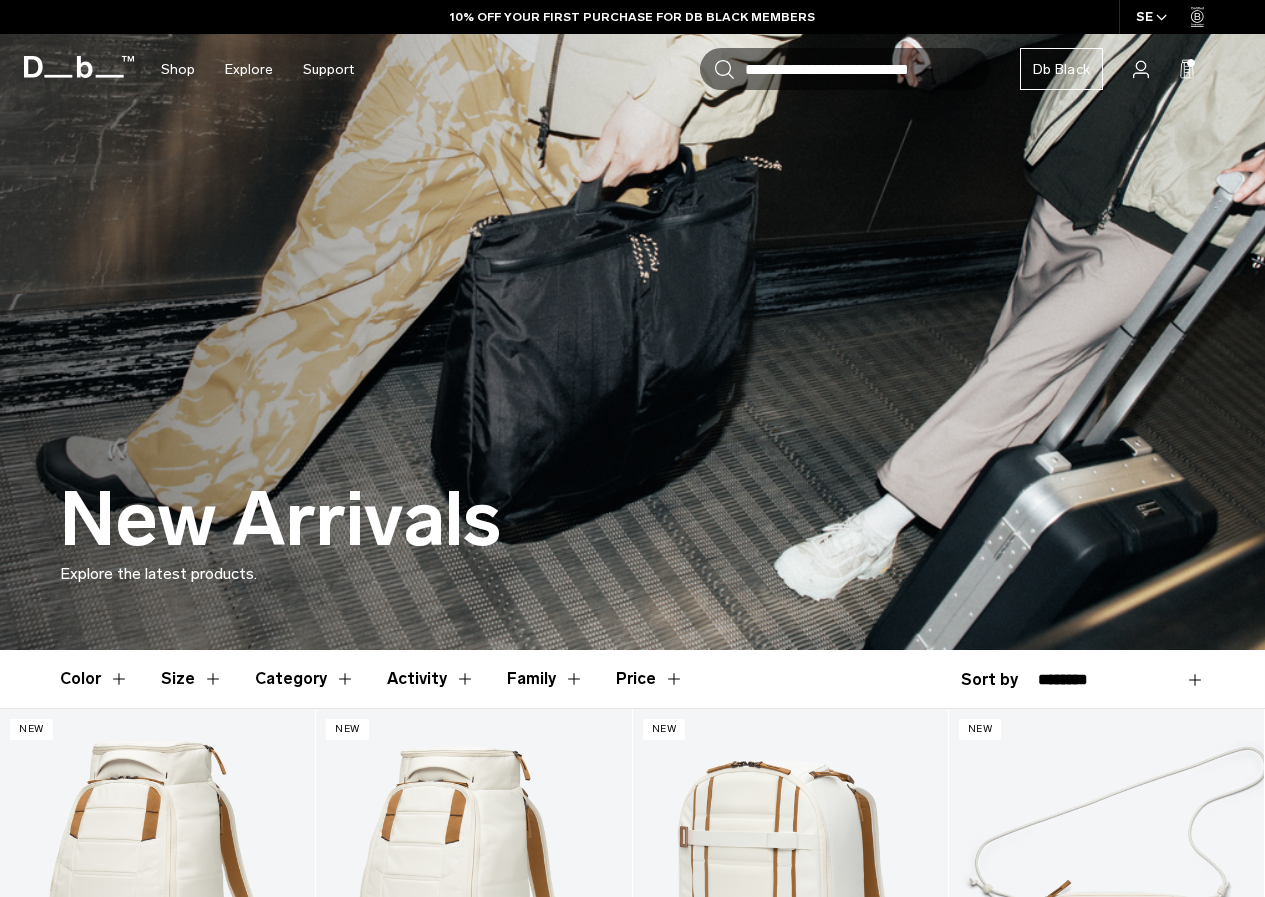 scroll, scrollTop: 2328, scrollLeft: 0, axis: vertical 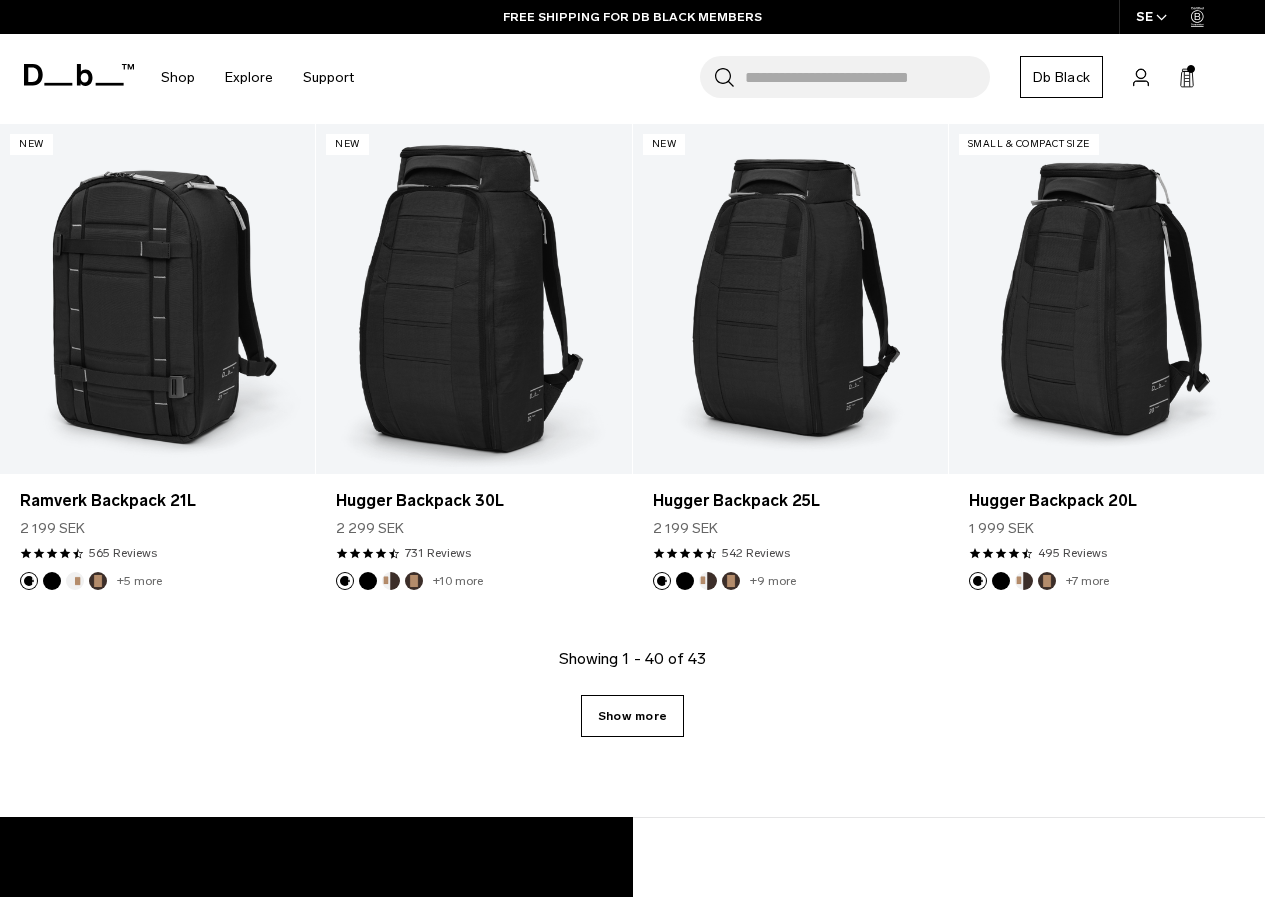 click on "Show more" at bounding box center [632, 716] 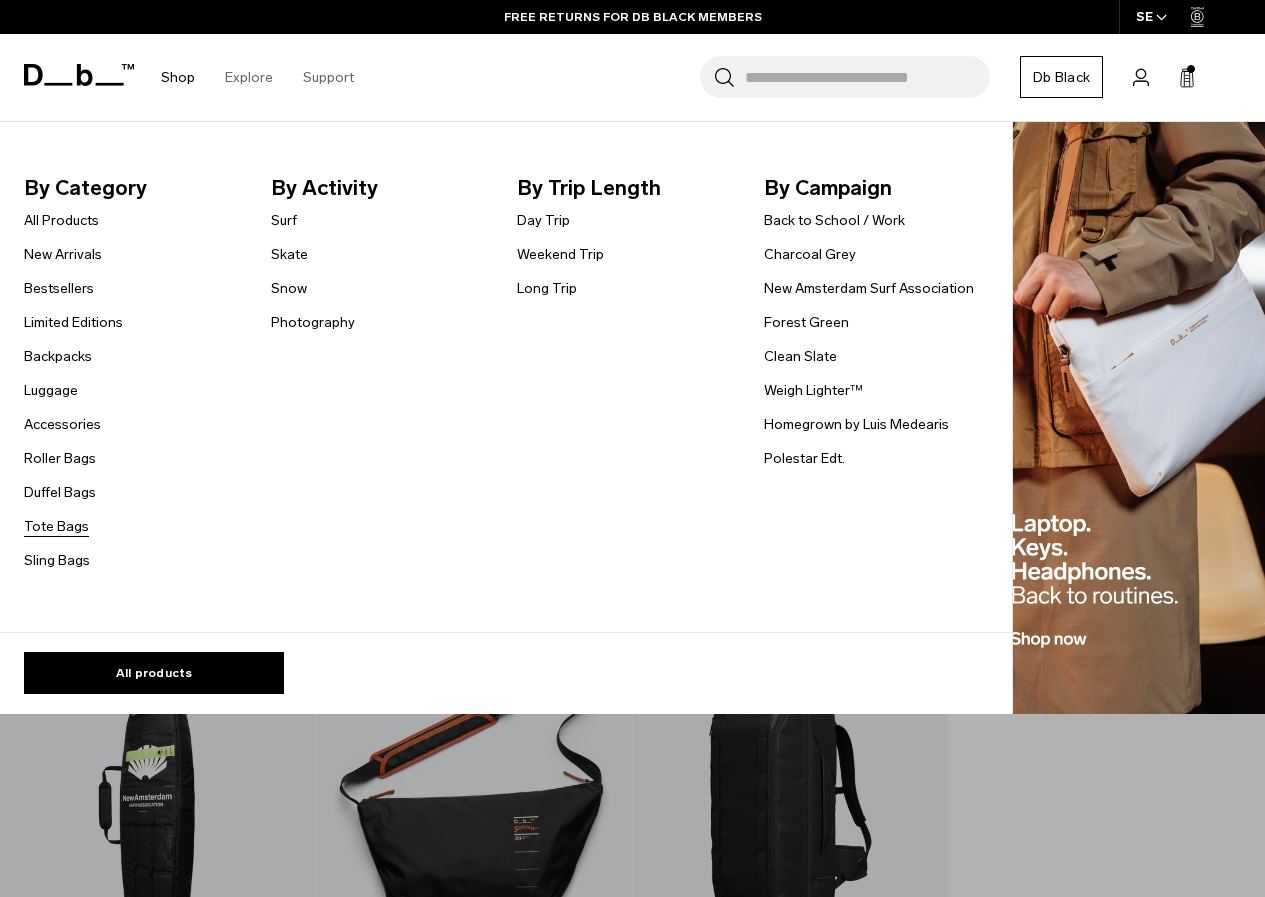 click on "Tote Bags" at bounding box center (56, 526) 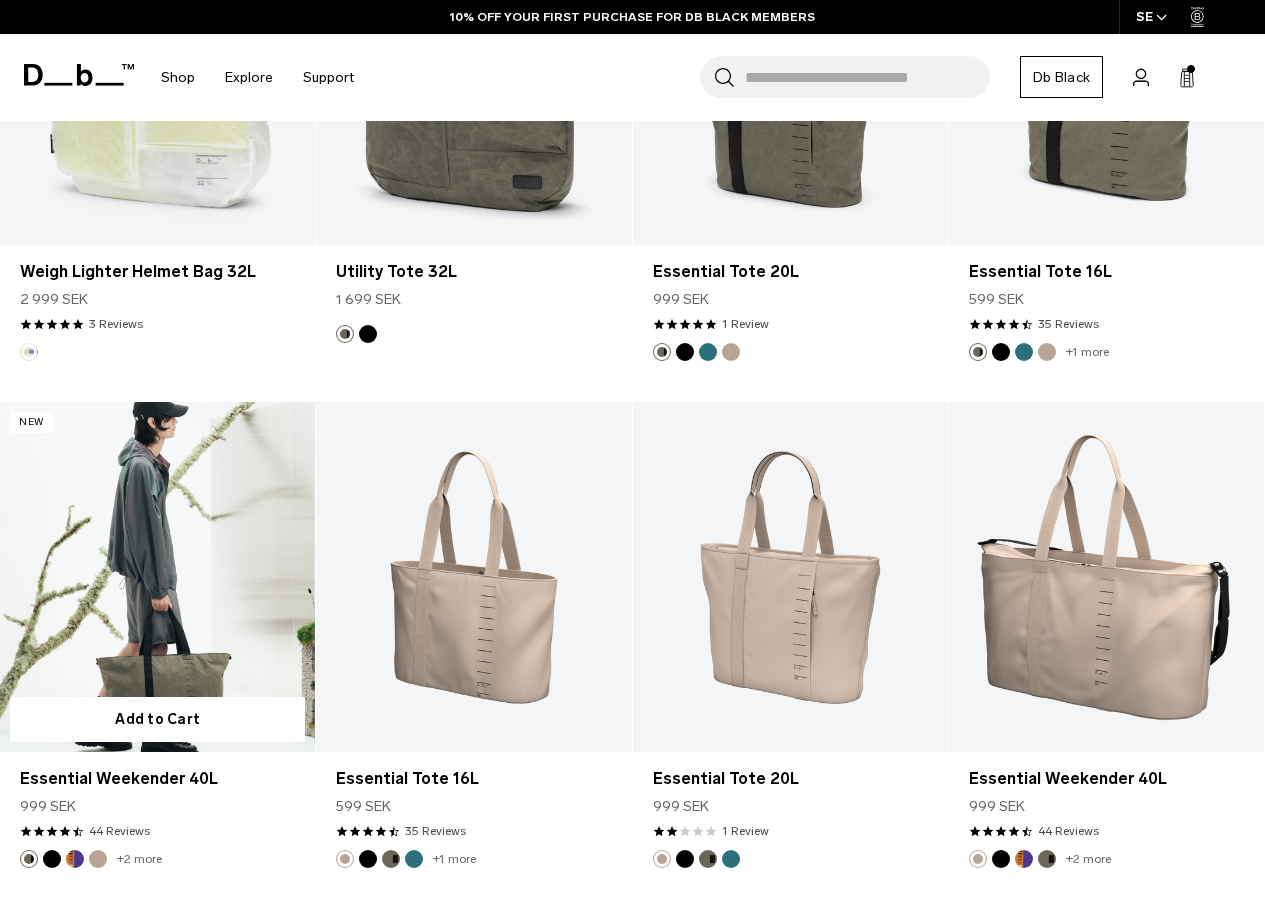 scroll, scrollTop: 1095, scrollLeft: 0, axis: vertical 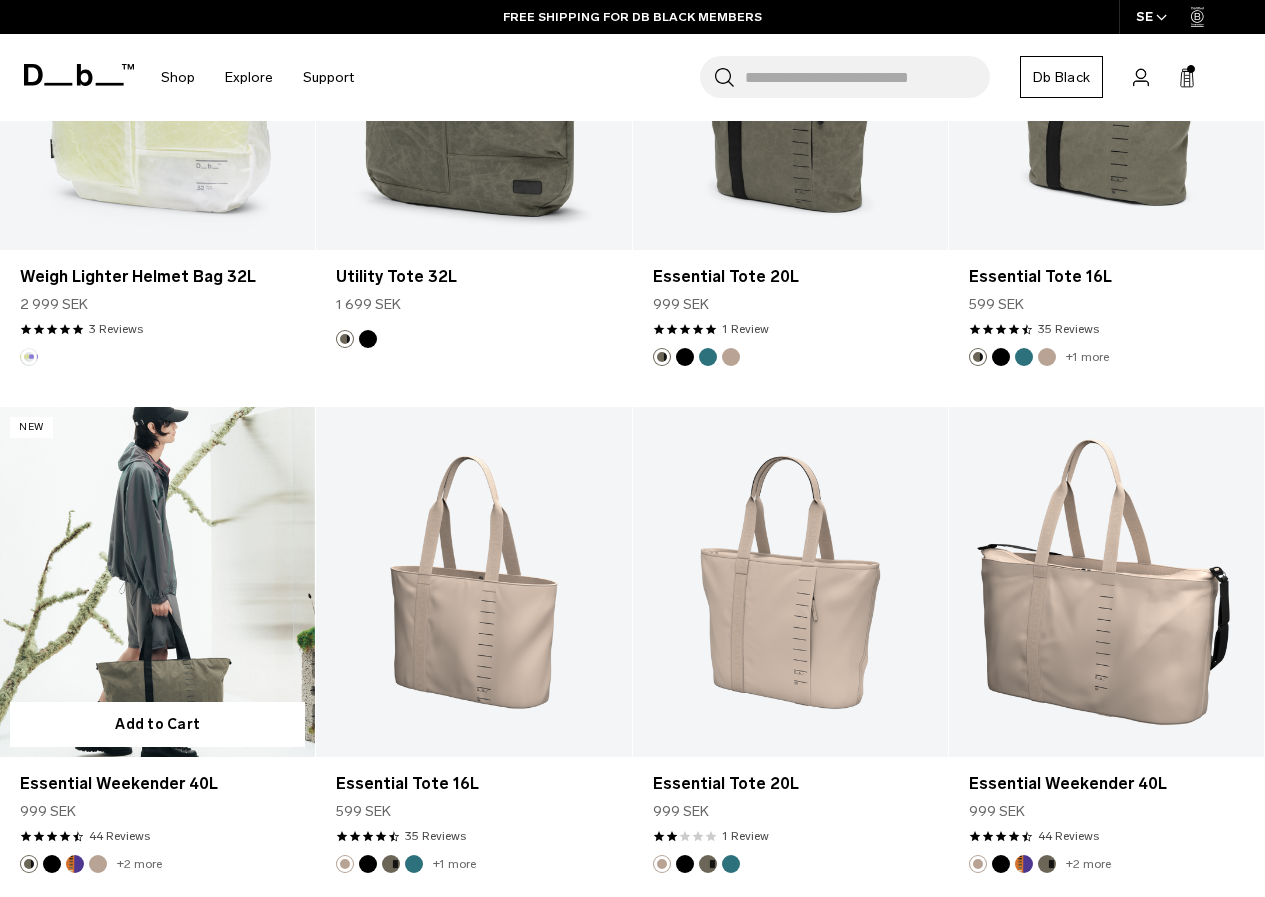 click at bounding box center (157, 582) 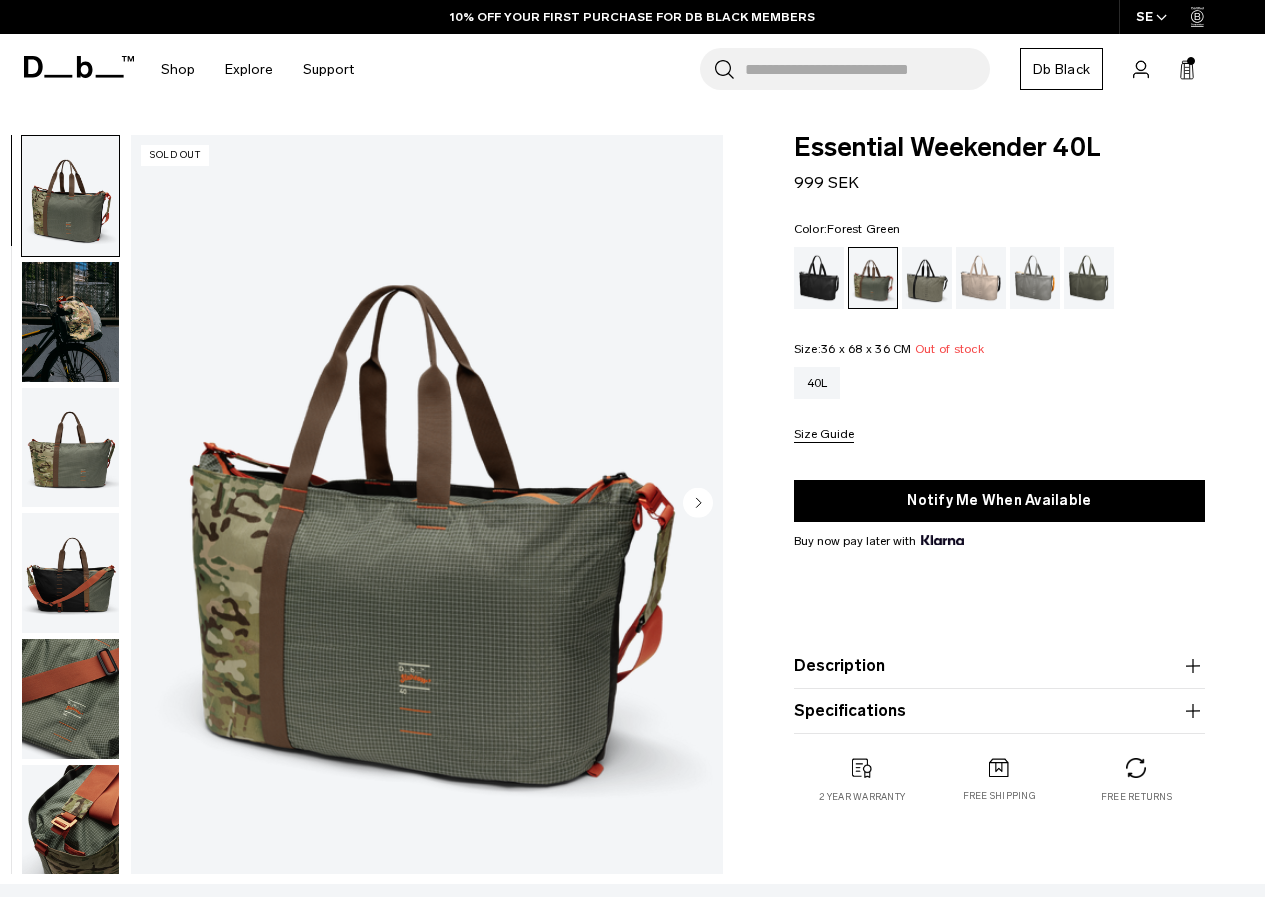 scroll, scrollTop: 0, scrollLeft: 0, axis: both 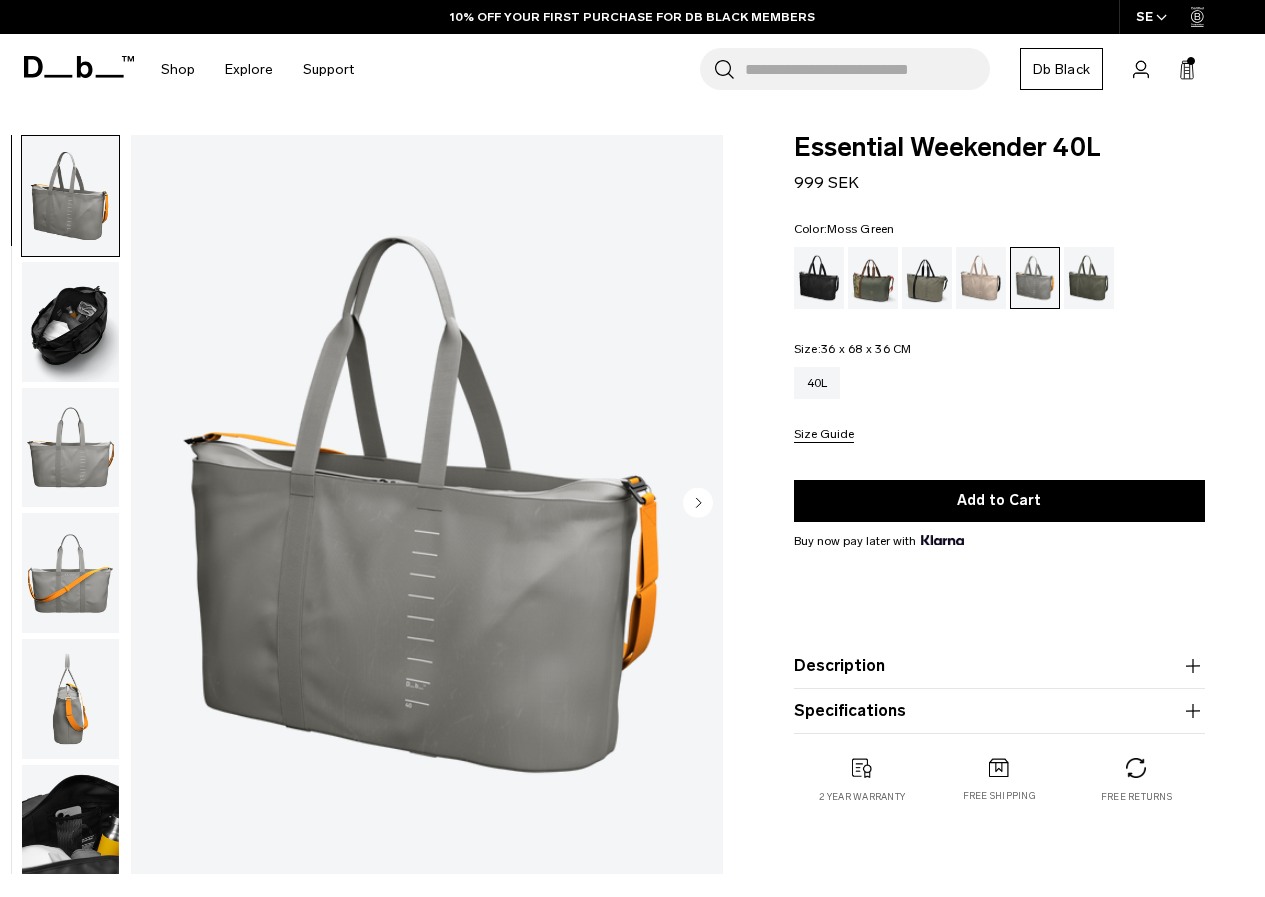 click at bounding box center [1089, 278] 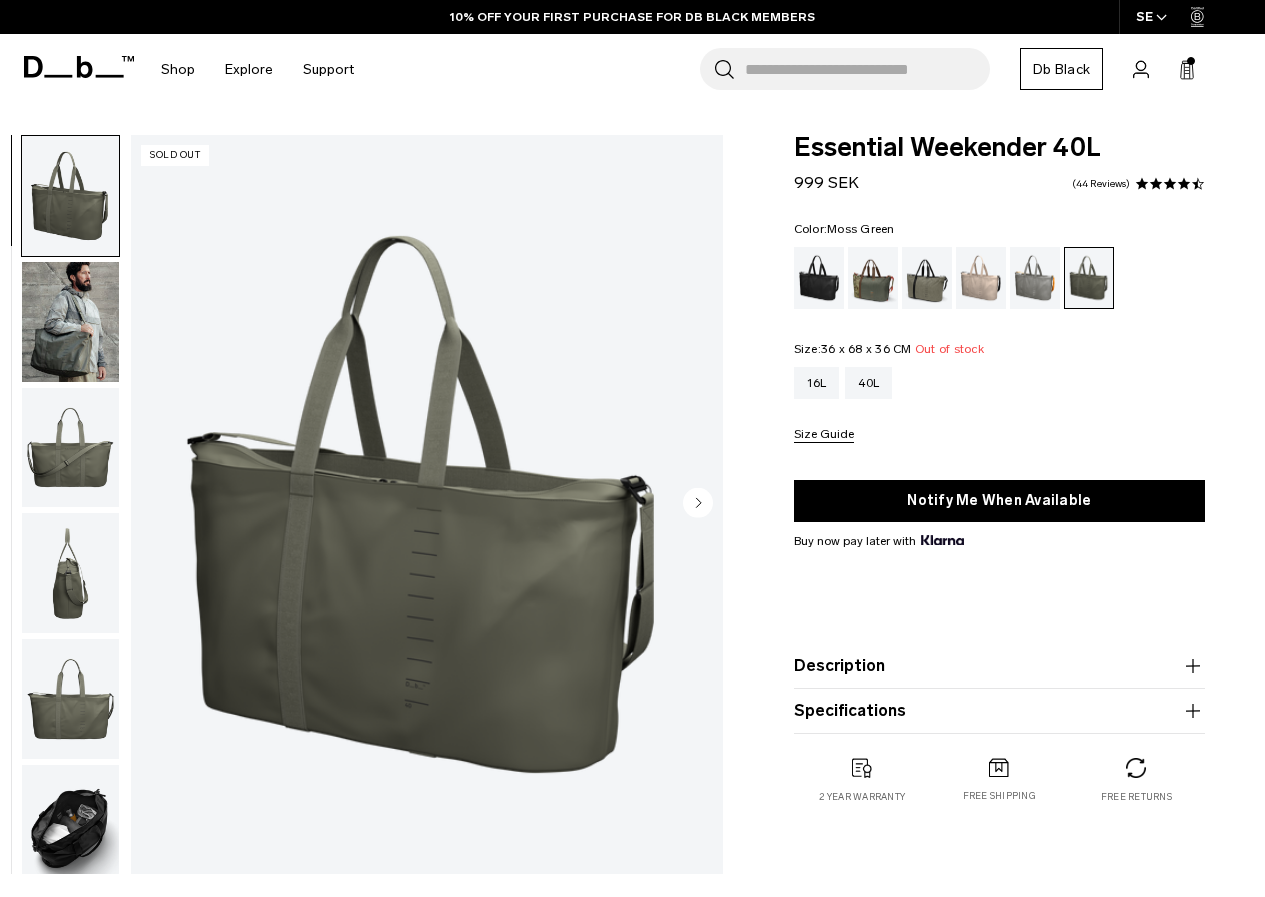scroll, scrollTop: 0, scrollLeft: 0, axis: both 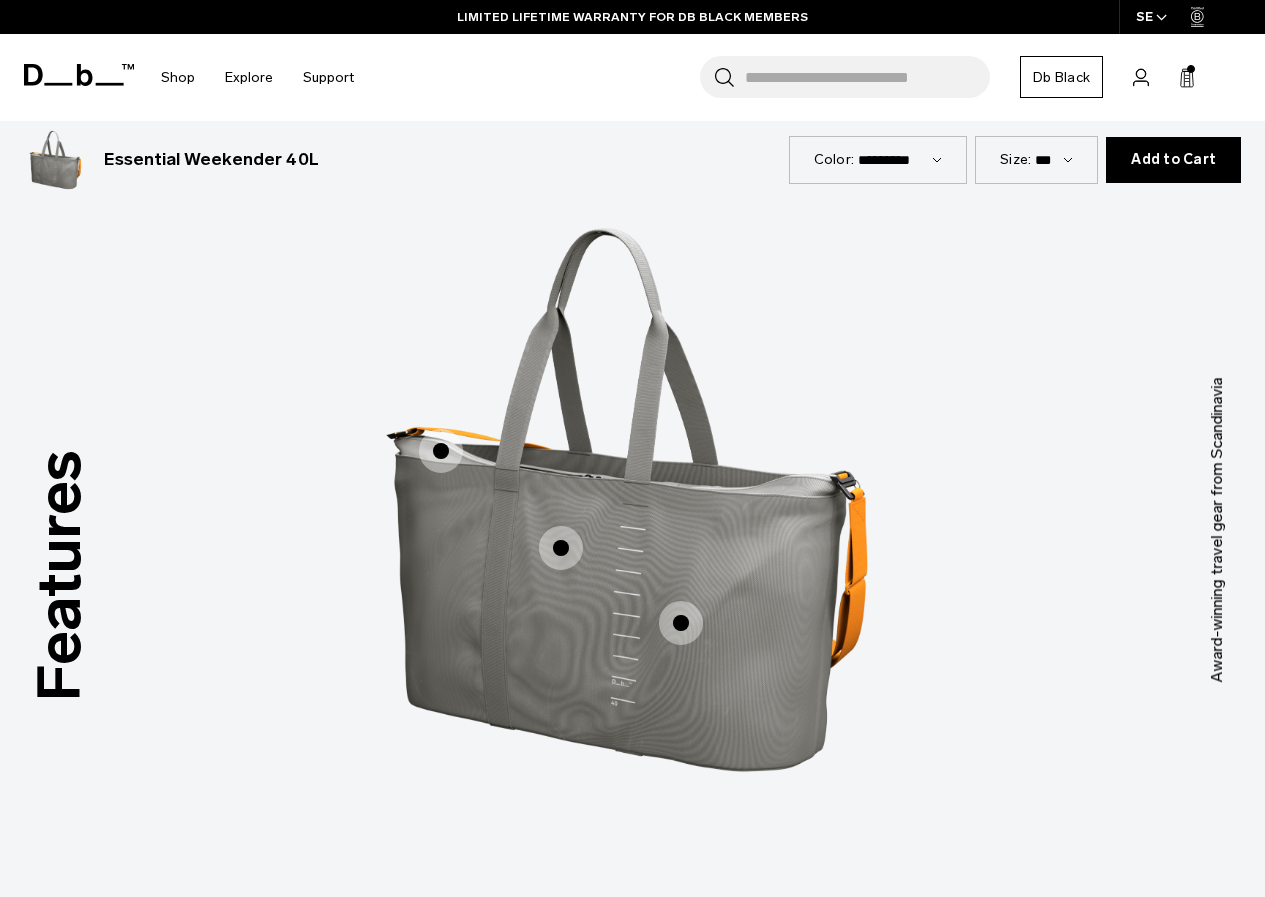 click on "**********" at bounding box center [900, 159] 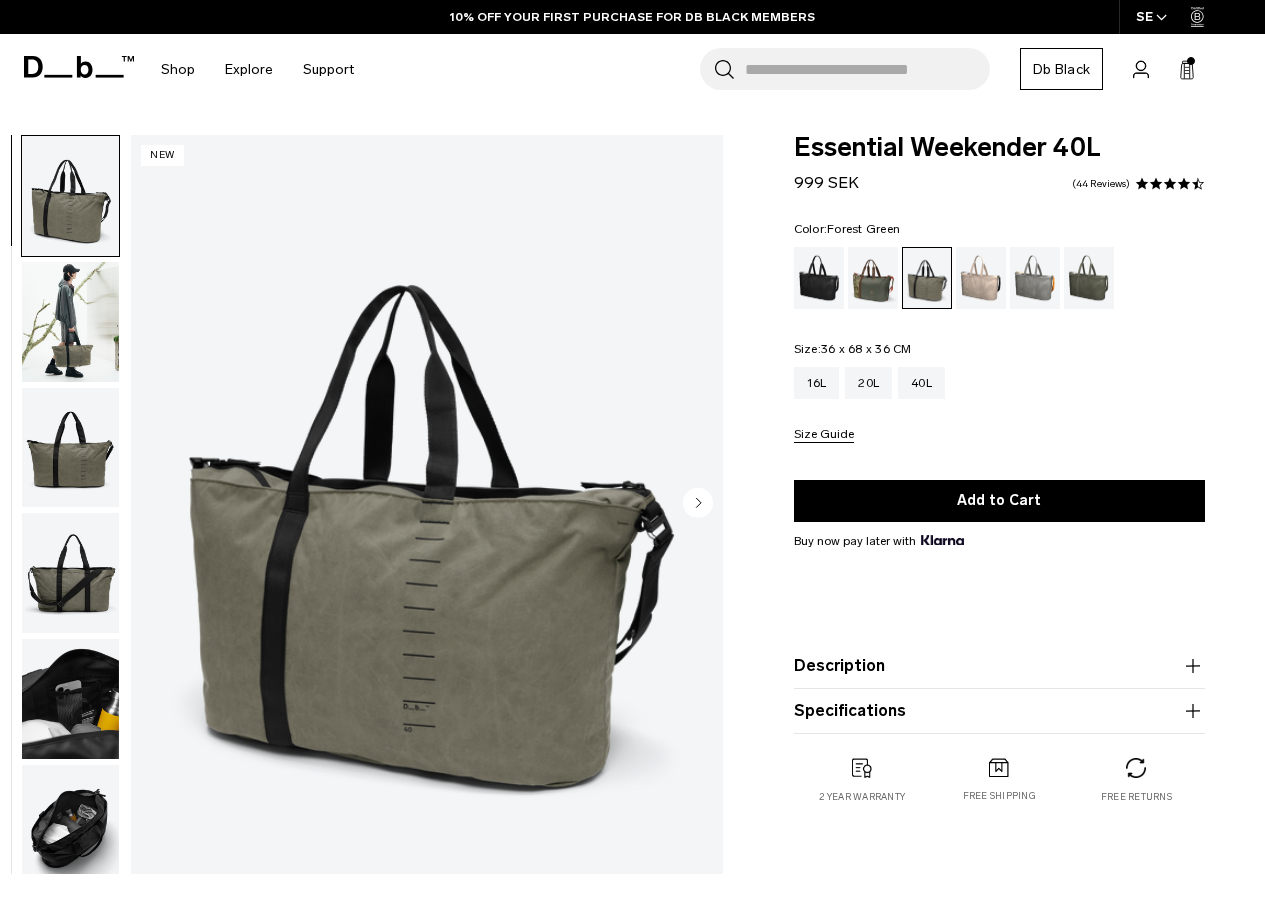 scroll, scrollTop: 0, scrollLeft: 0, axis: both 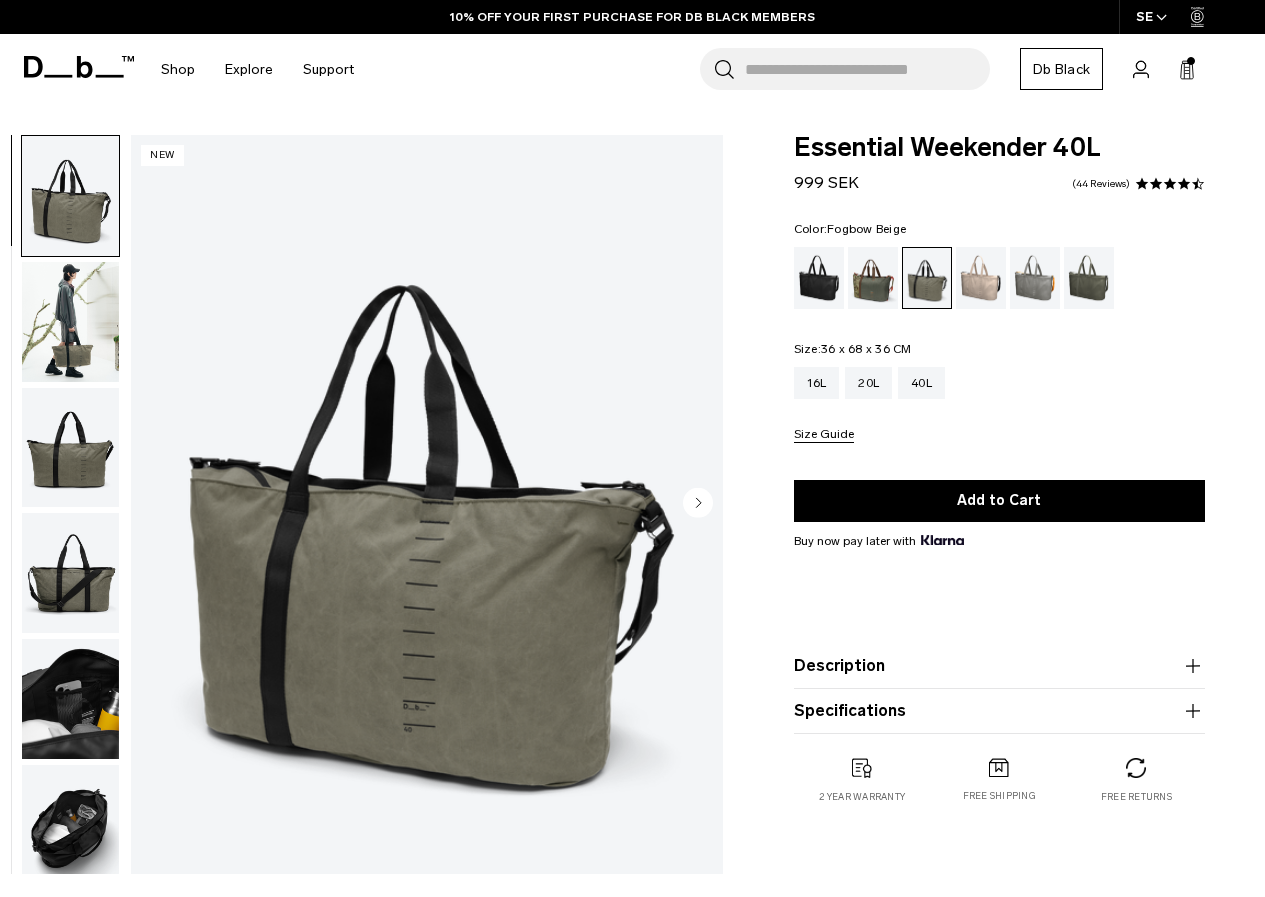 click at bounding box center (981, 278) 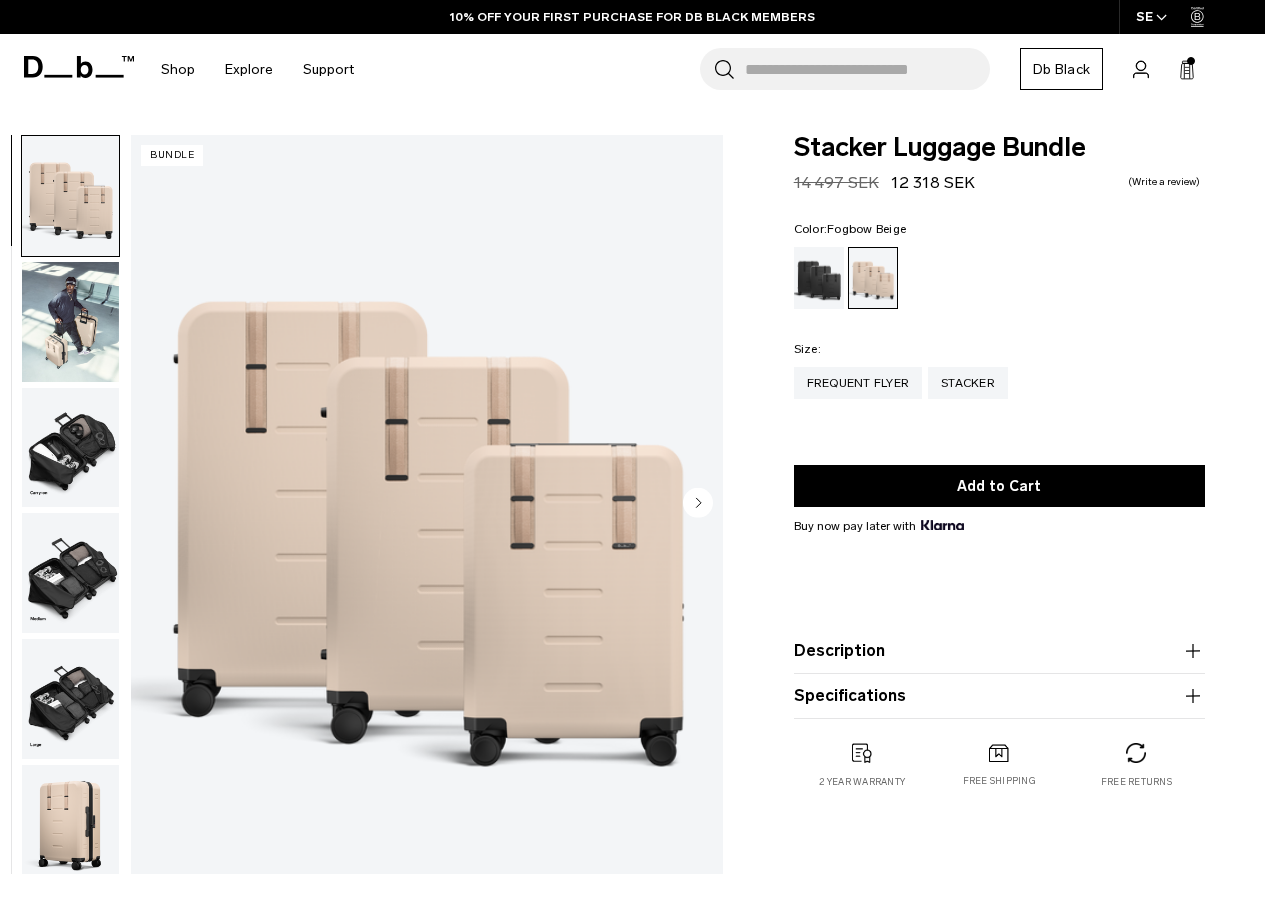 scroll, scrollTop: 0, scrollLeft: 0, axis: both 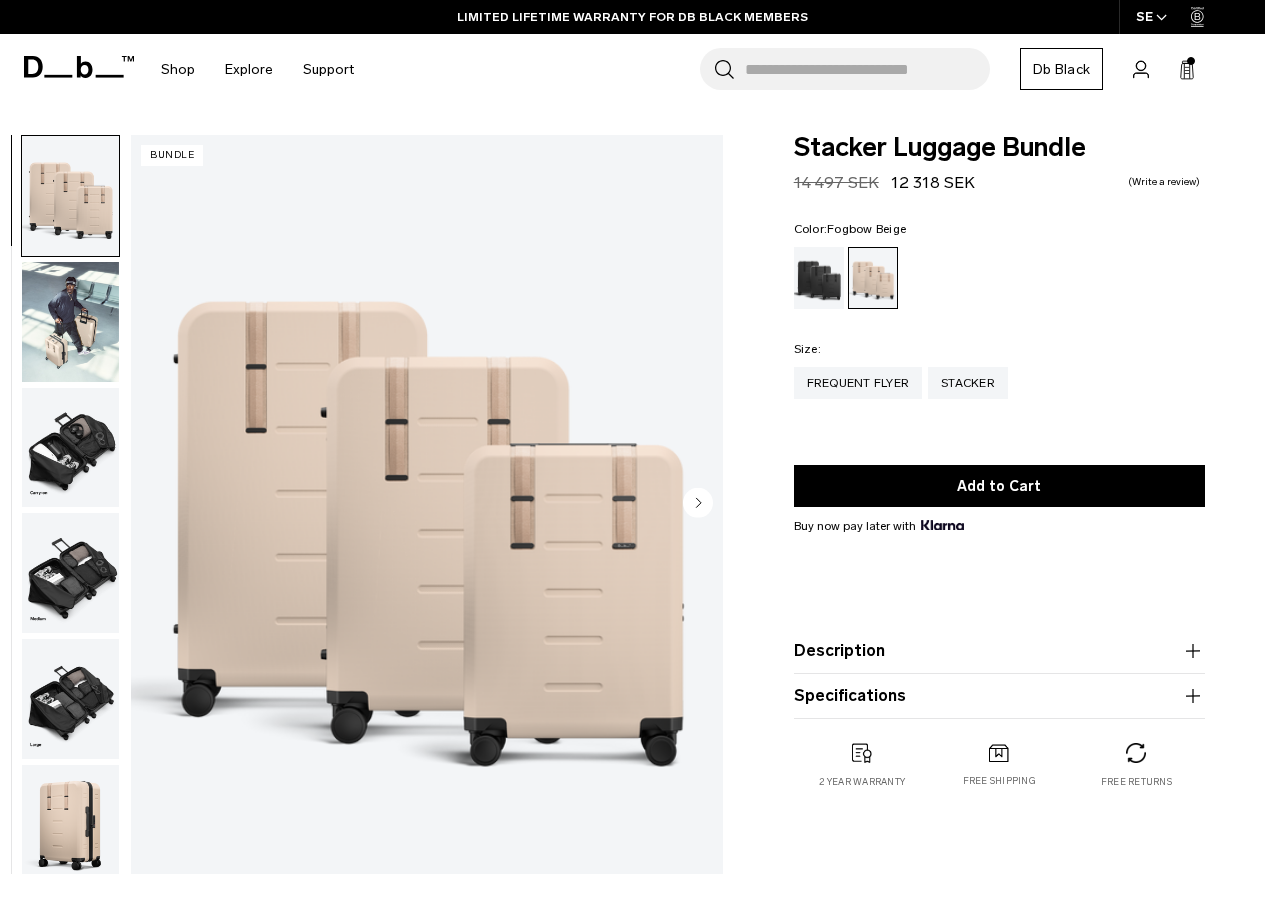 click 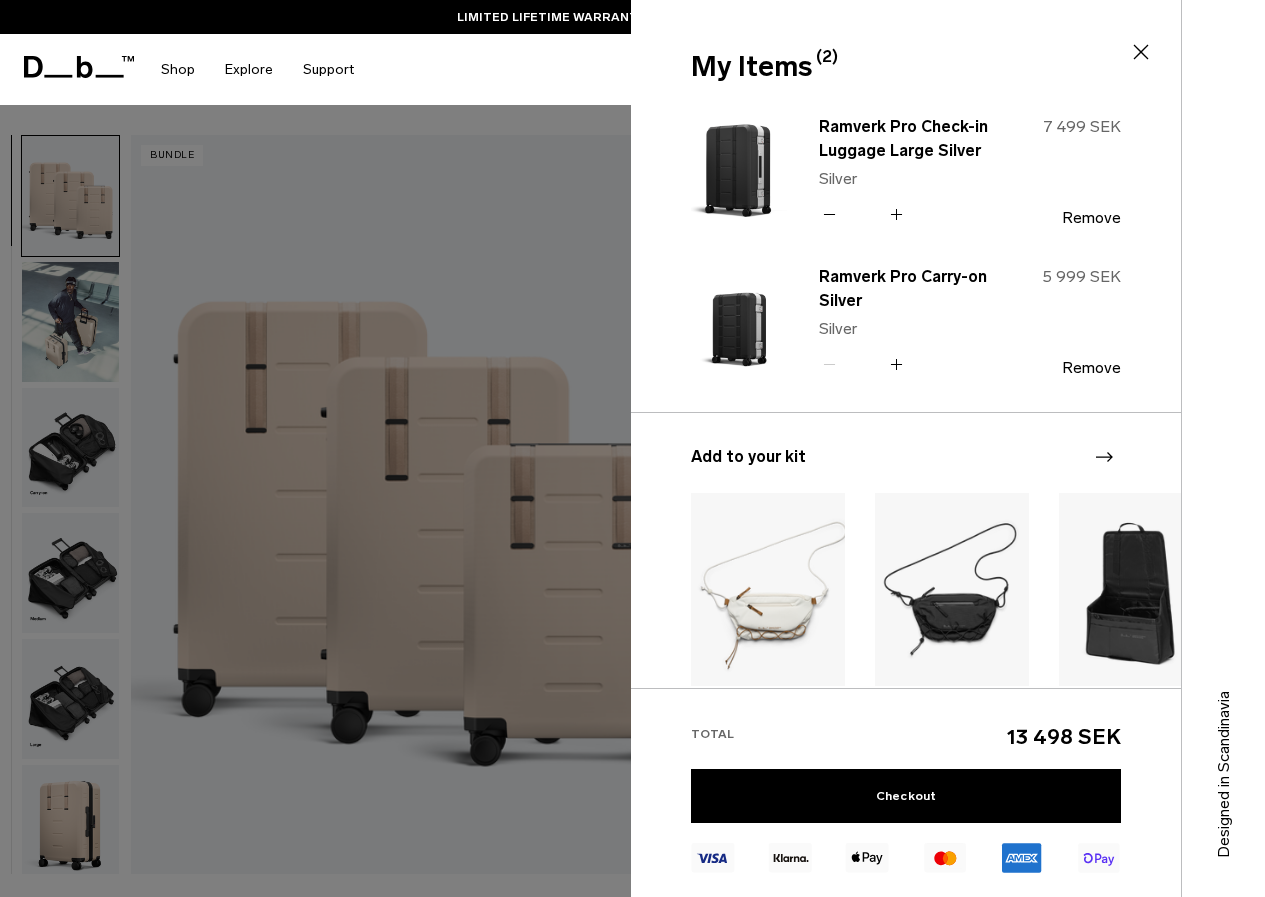 click 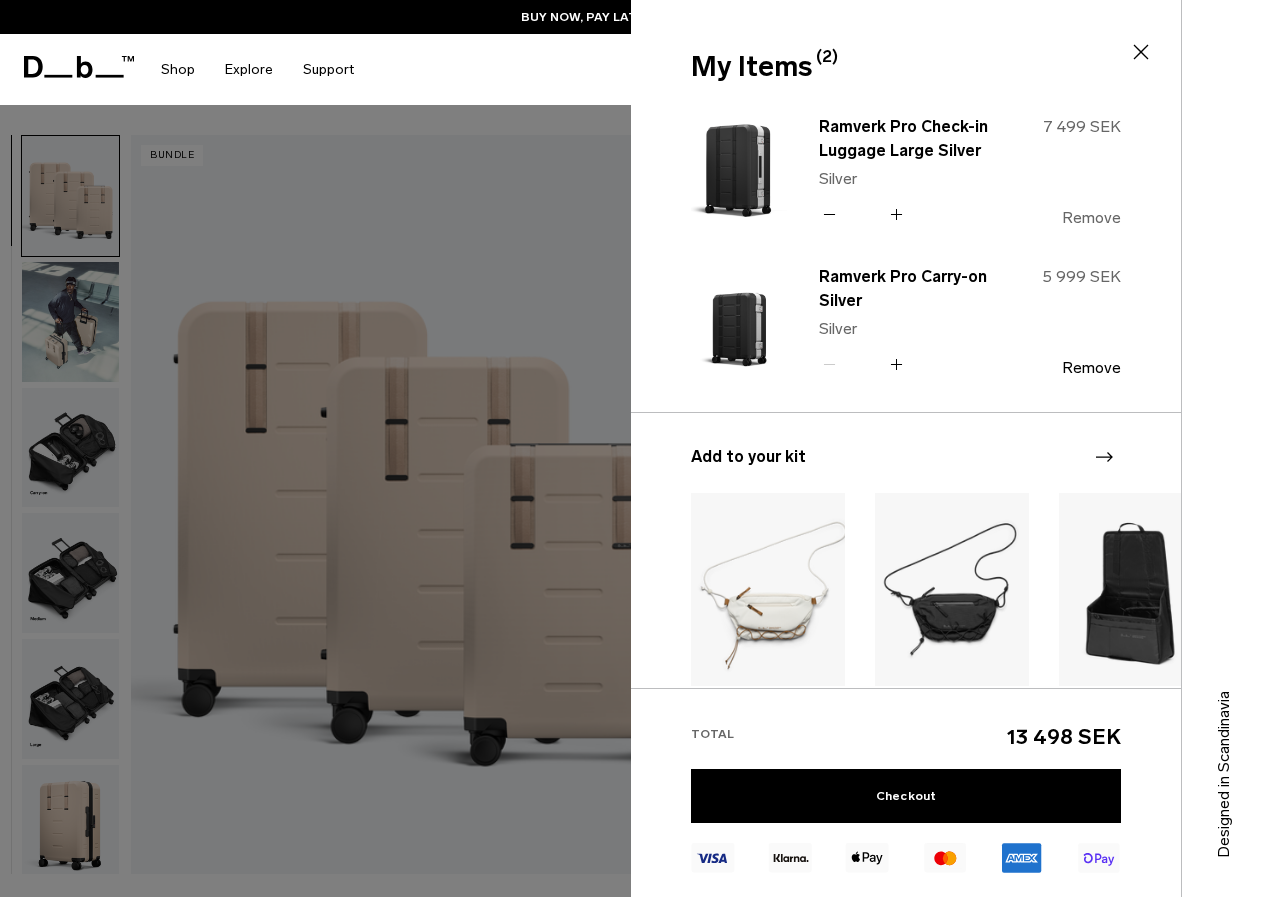 click on "Remove" at bounding box center (1091, 218) 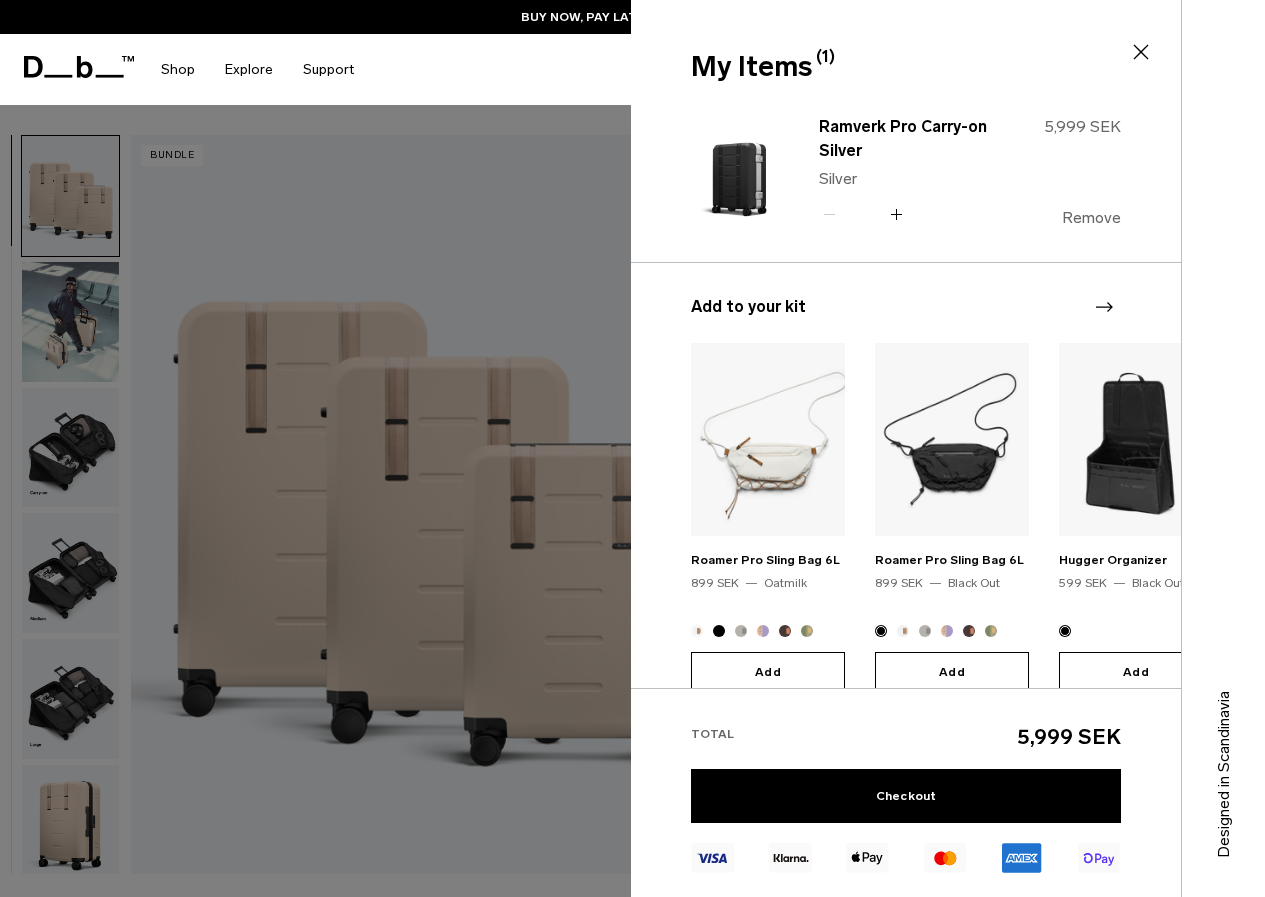 click on "Remove" at bounding box center (1091, 218) 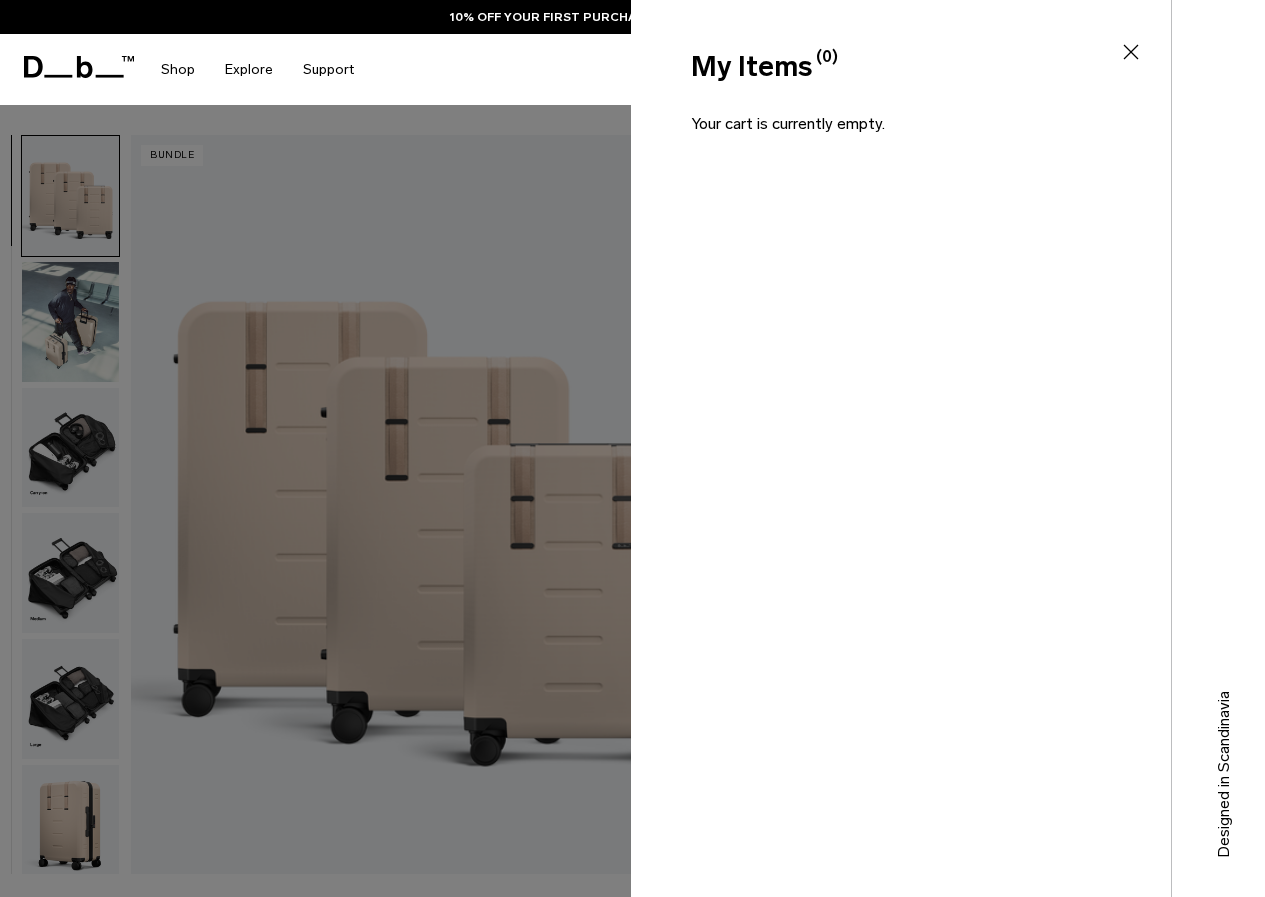 click 